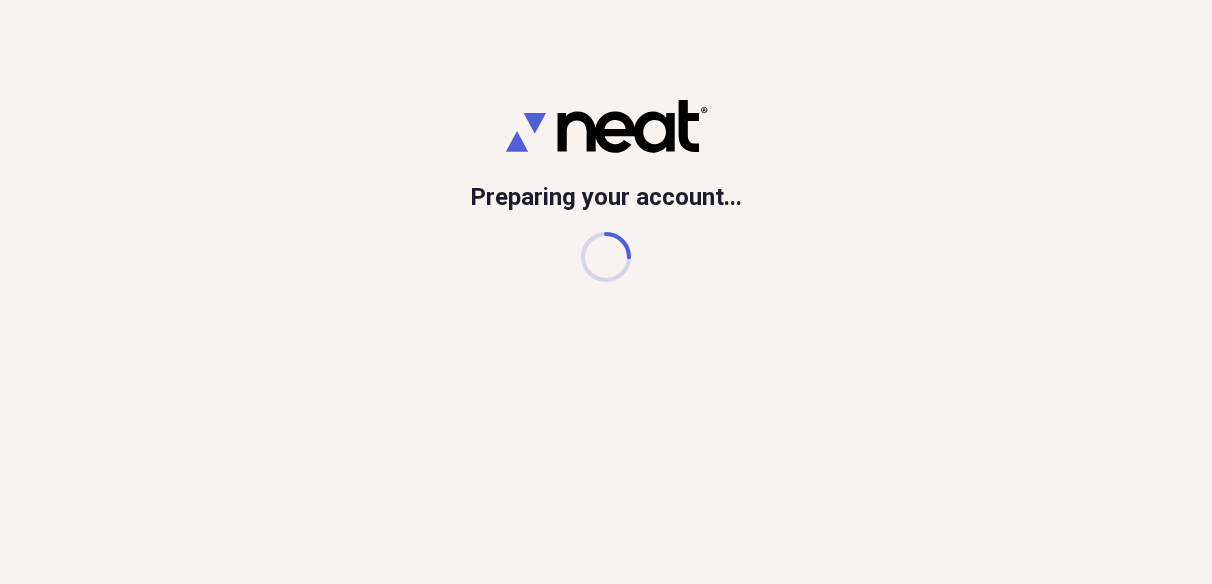 scroll, scrollTop: 0, scrollLeft: 0, axis: both 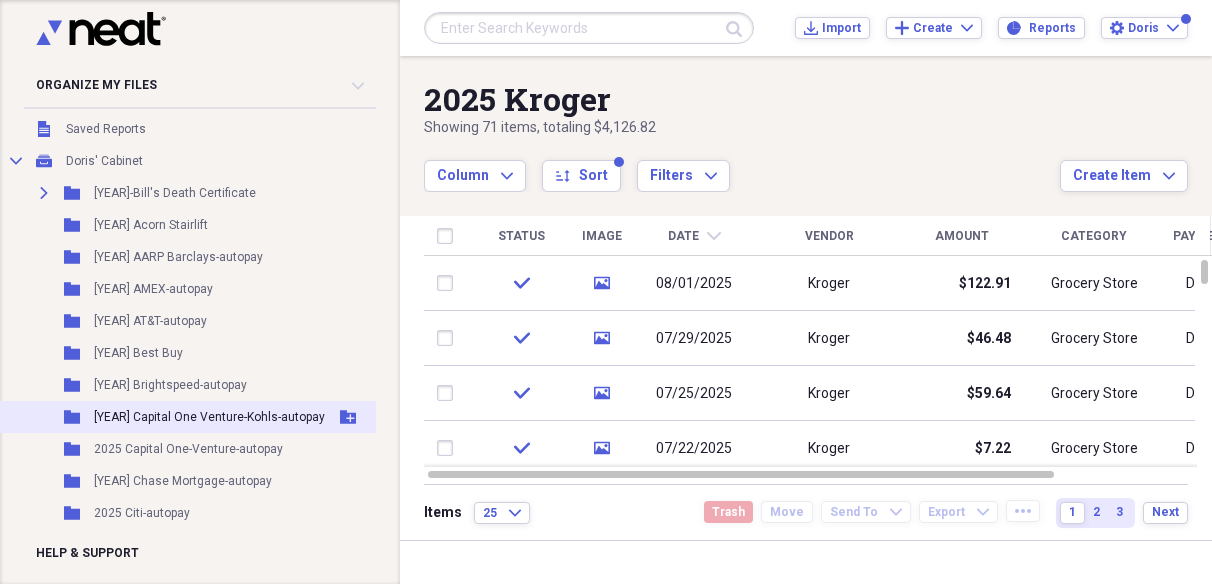 click on "[YEAR] Capital One Venture-Kohls-autopay" at bounding box center (209, 417) 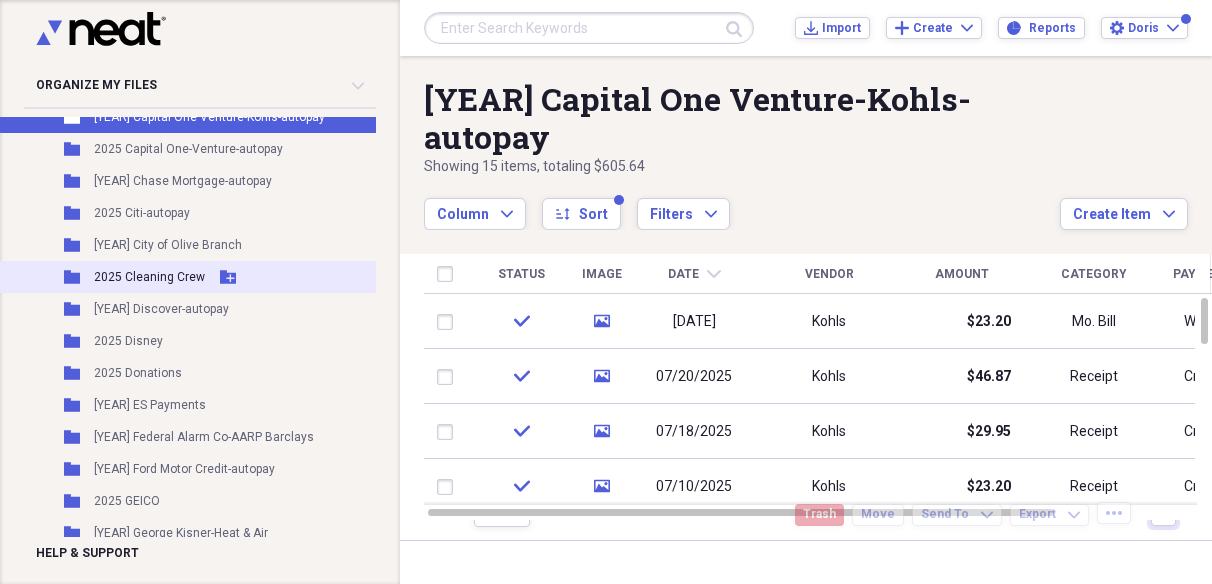 scroll, scrollTop: 600, scrollLeft: 0, axis: vertical 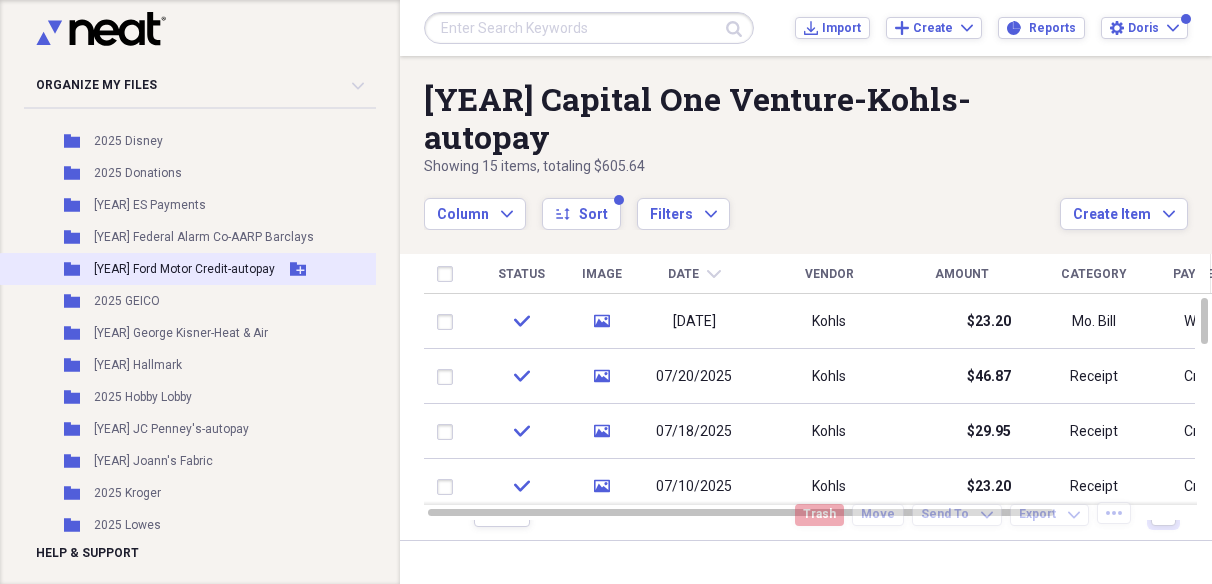 click on "[YEAR] Ford Motor Credit-autopay" at bounding box center [184, 269] 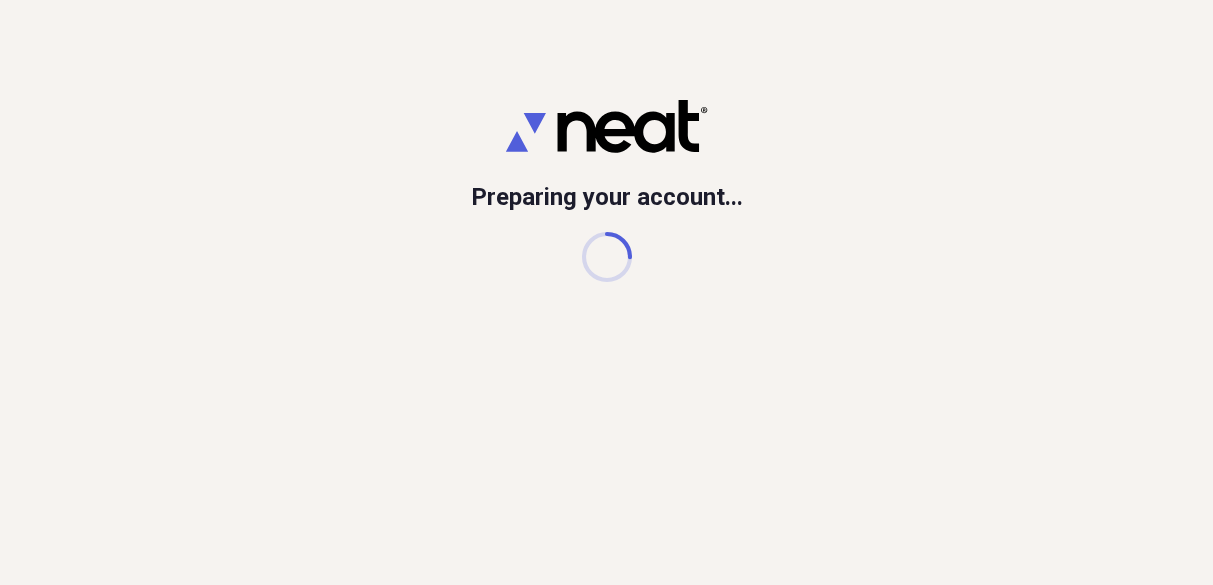 scroll, scrollTop: 0, scrollLeft: 0, axis: both 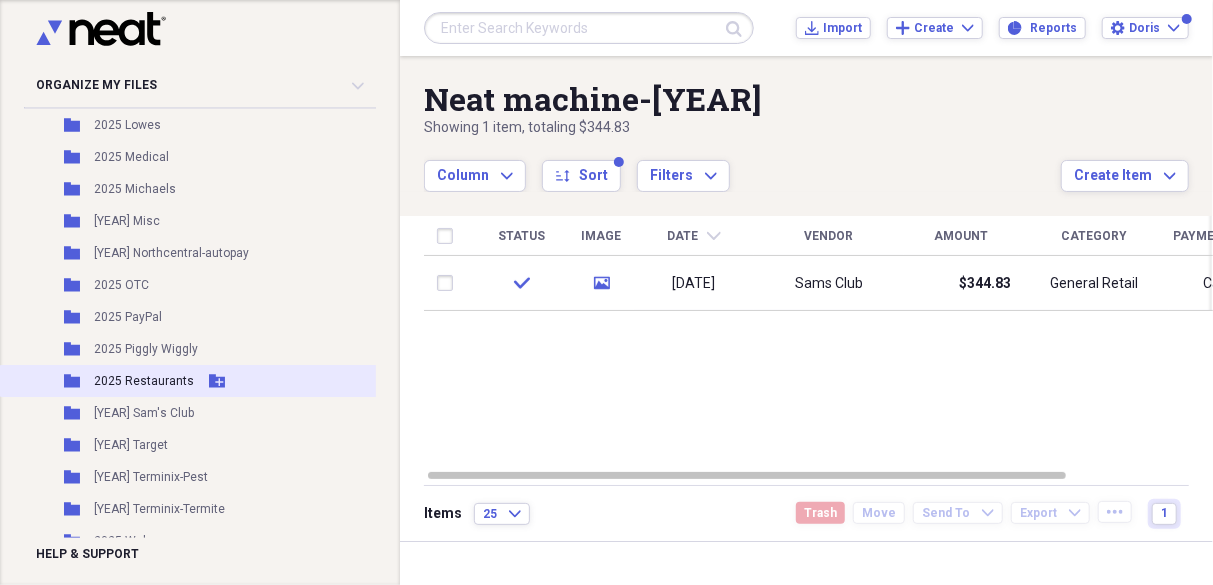 click on "2025 Restaurants" at bounding box center (144, 381) 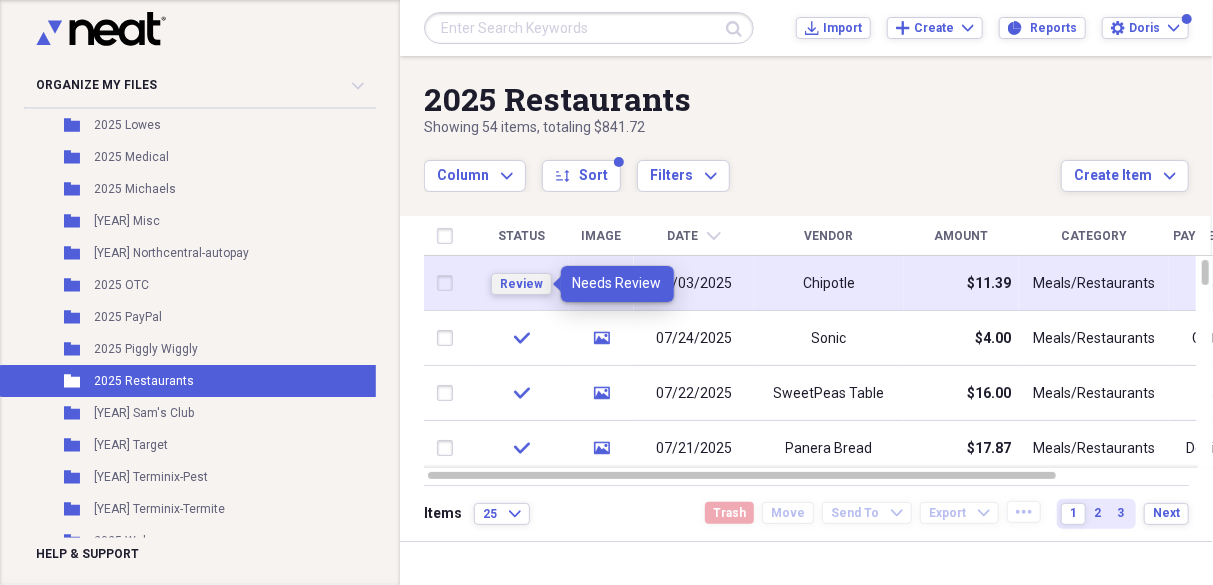 click on "Review" at bounding box center (521, 284) 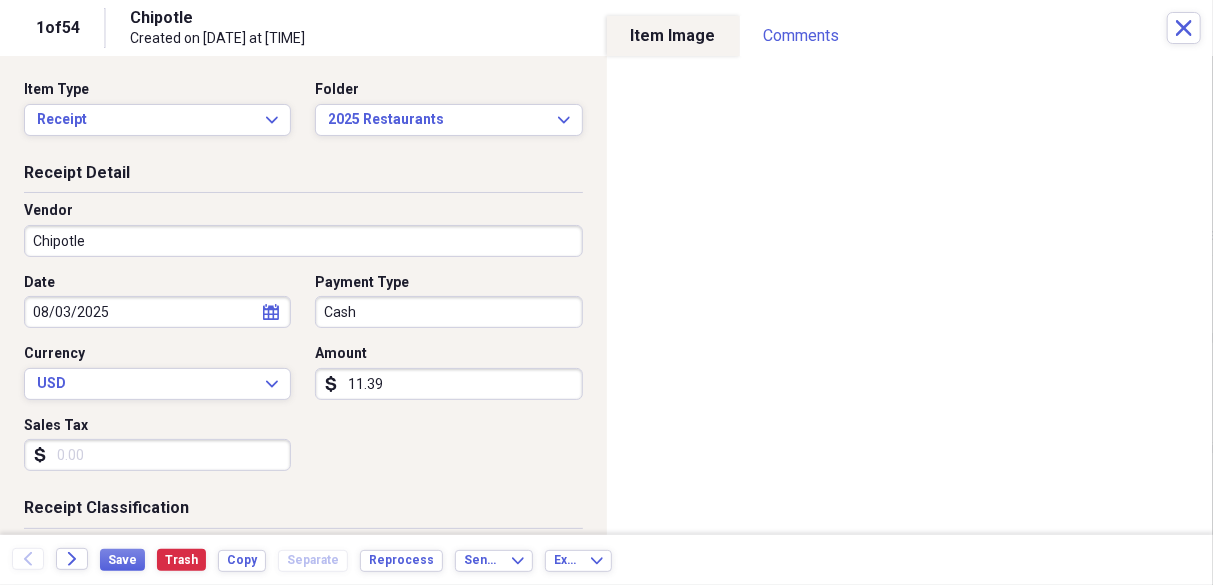 click on "Organize My Files 2 Collapse Unfiled Needs Review 2 Unfiled All Files Unfiled Unfiled Unfiled Saved Reports Collapse My Cabinet Doris' Cabinet Add Folder Expand Folder [YEAR]-Bill's Death Certificate Add Folder Folder [YEAR] Acorn Stairlift Add Folder Folder [YEAR] AARP Barclays-autopay Add Folder Folder [YEAR] AMEX-autopay Add Folder Folder [YEAR] AT&T-autopay Add Folder Folder [YEAR] Best Buy Add Folder Folder [YEAR] Brightspeed-autopay Add Folder Folder [YEAR] Capital One Venture-Kohls-autopay Add Folder Folder [YEAR] Capital One-Venture-autopay Add Folder Folder [YEAR] Chase Mortgage-autopay Add Folder Folder [YEAR] Citi-autopay Add Folder Folder [YEAR] City of Olive Branch Add Folder Folder [YEAR] Cleaning Crew Add Folder Folder [YEAR] Discover-autopay Add Folder Folder [YEAR] Disney Add Folder Folder [YEAR] Donations Add Folder Folder [YEAR] ES Payments Add Folder Folder [YEAR] Federal Alarm Co-AARP Barclays Add Folder Folder [YEAR] Ford Motor Credit-autopay Add Folder Folder [YEAR] GEICO Add Folder Folder [YEAR] George Kisner-Heat & Air Folder" at bounding box center [606, 292] 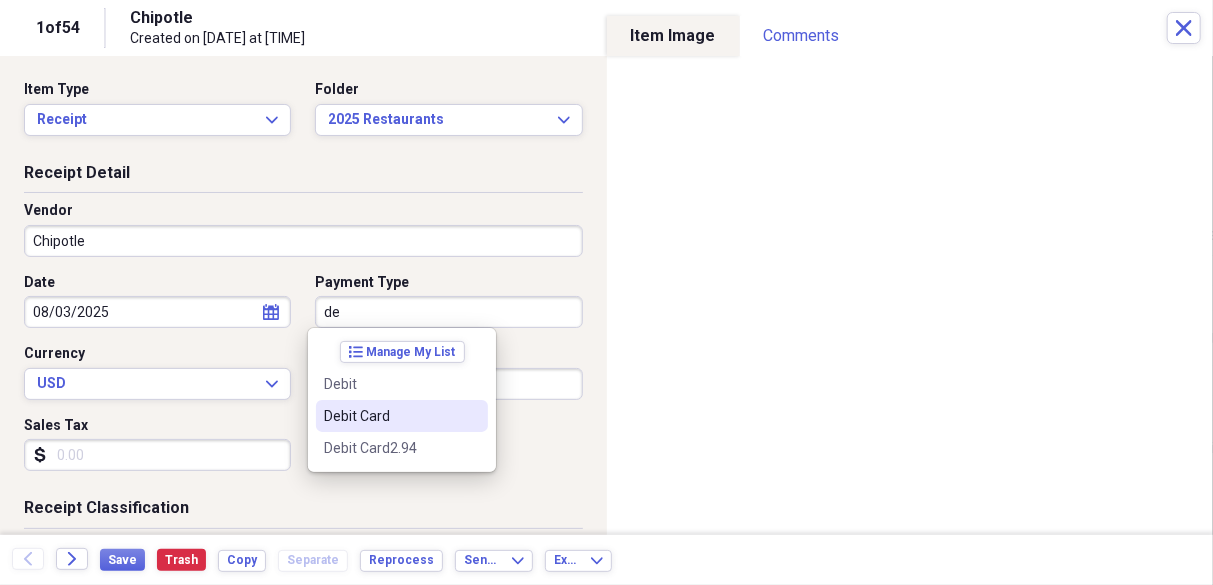 click on "Debit Card" at bounding box center [390, 416] 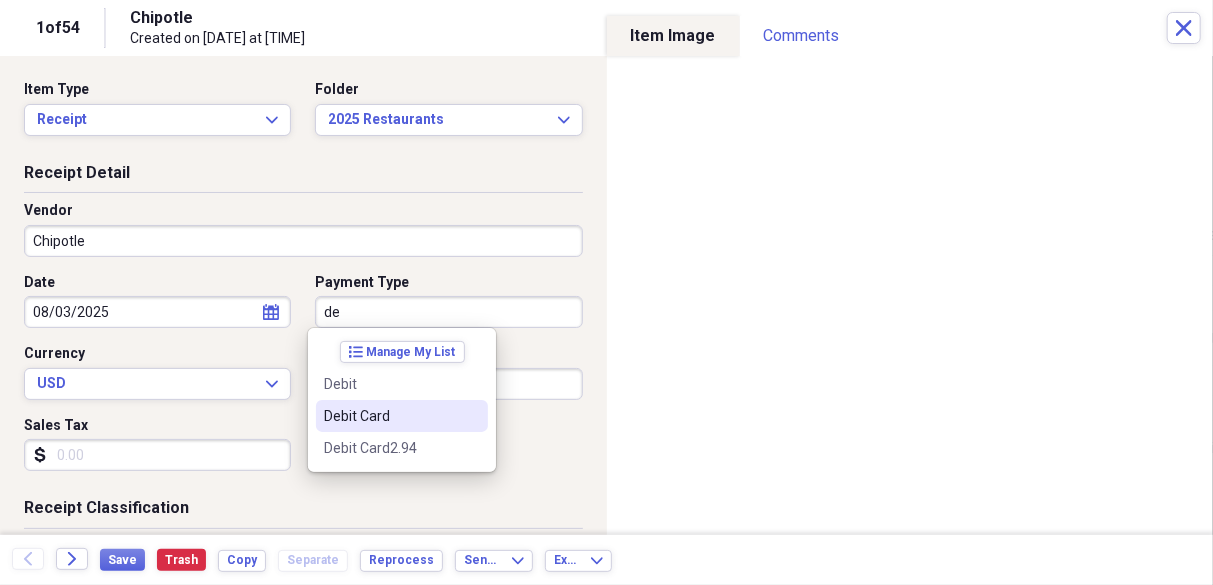 type on "Debit Card" 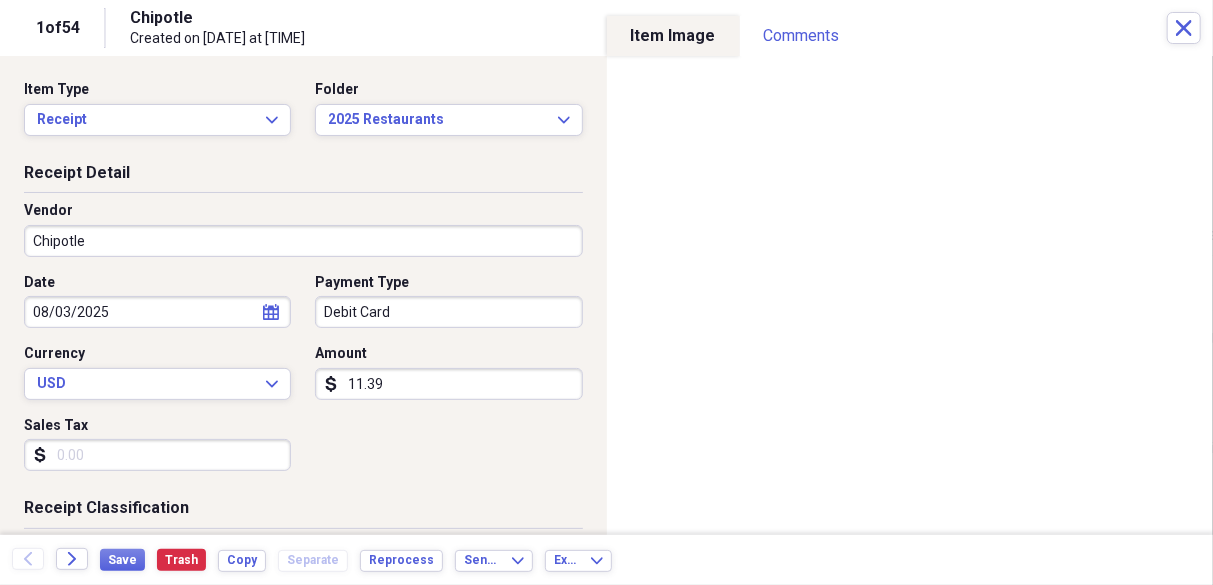 click on "Sales Tax" at bounding box center (157, 455) 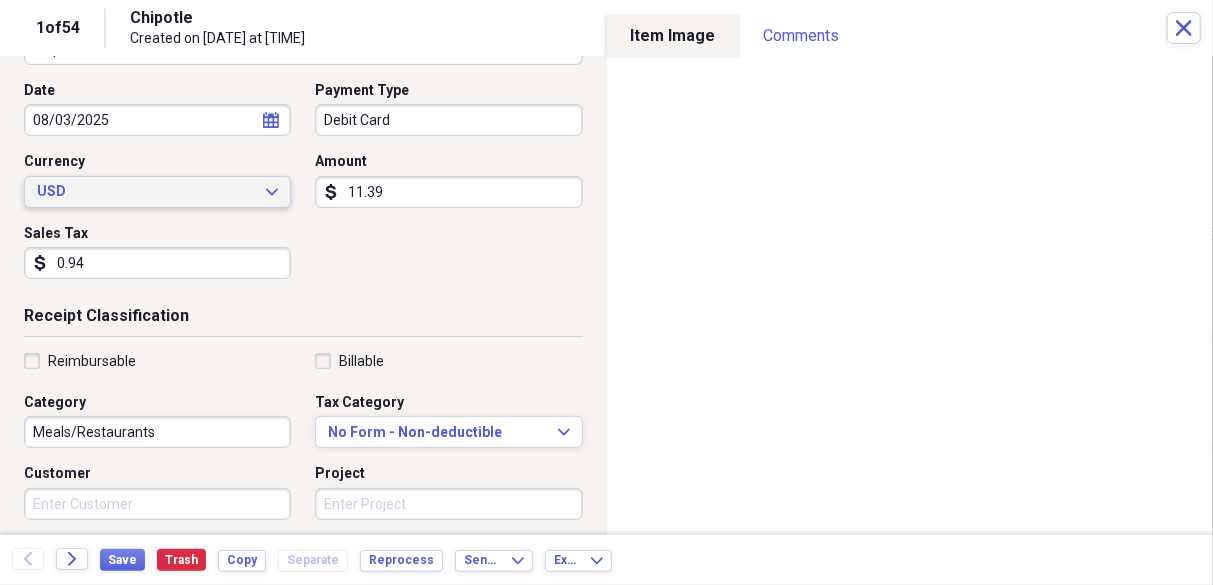 scroll, scrollTop: 200, scrollLeft: 0, axis: vertical 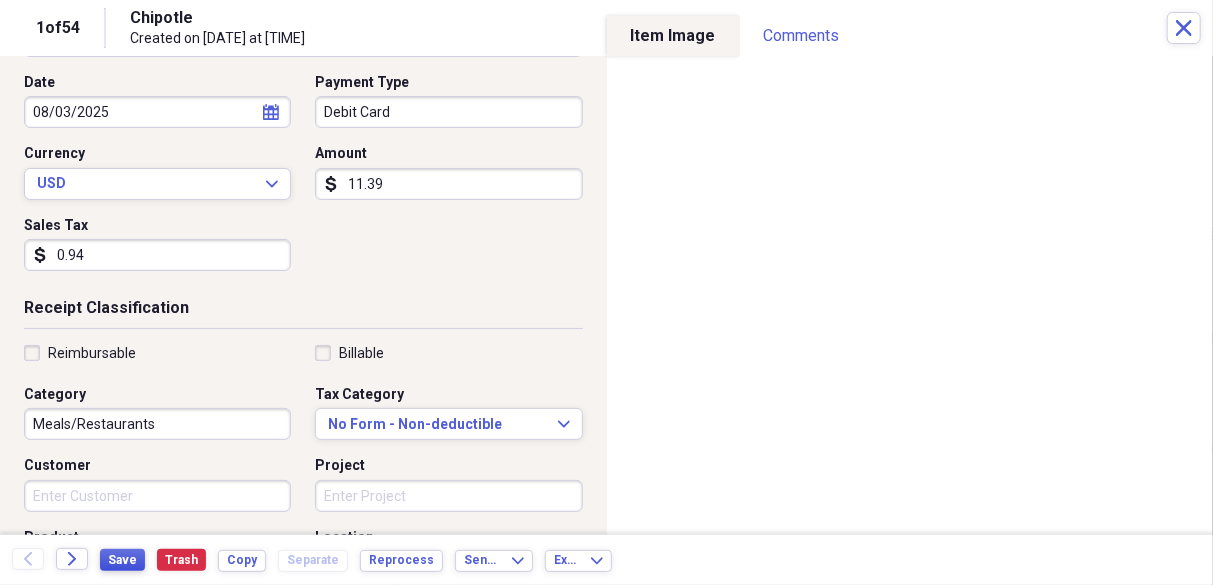 type on "0.94" 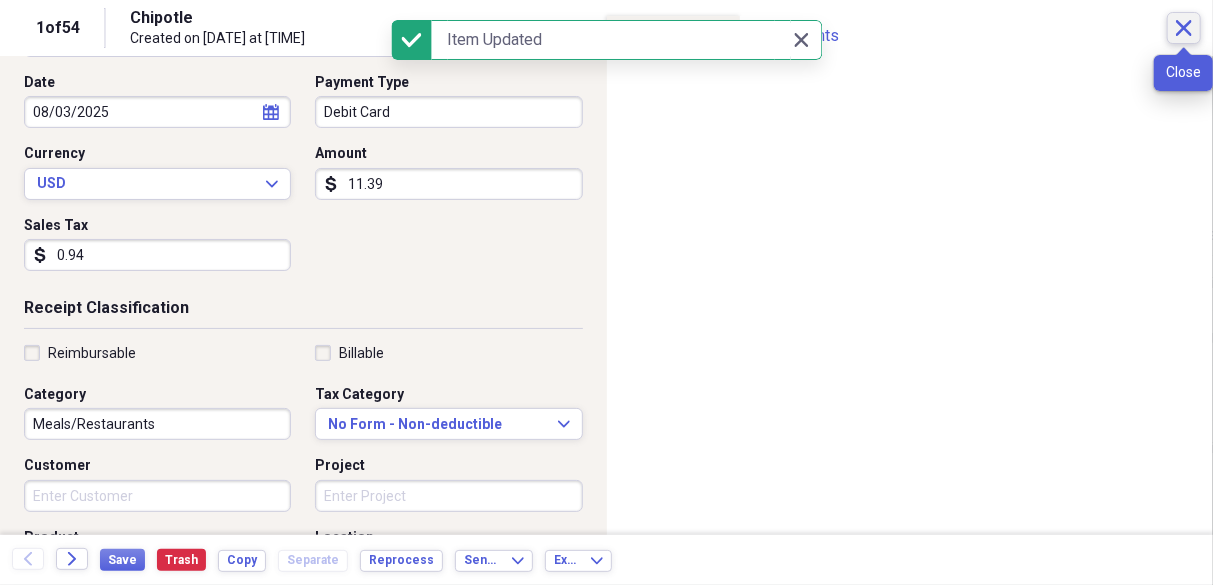 click on "Close" at bounding box center (1184, 28) 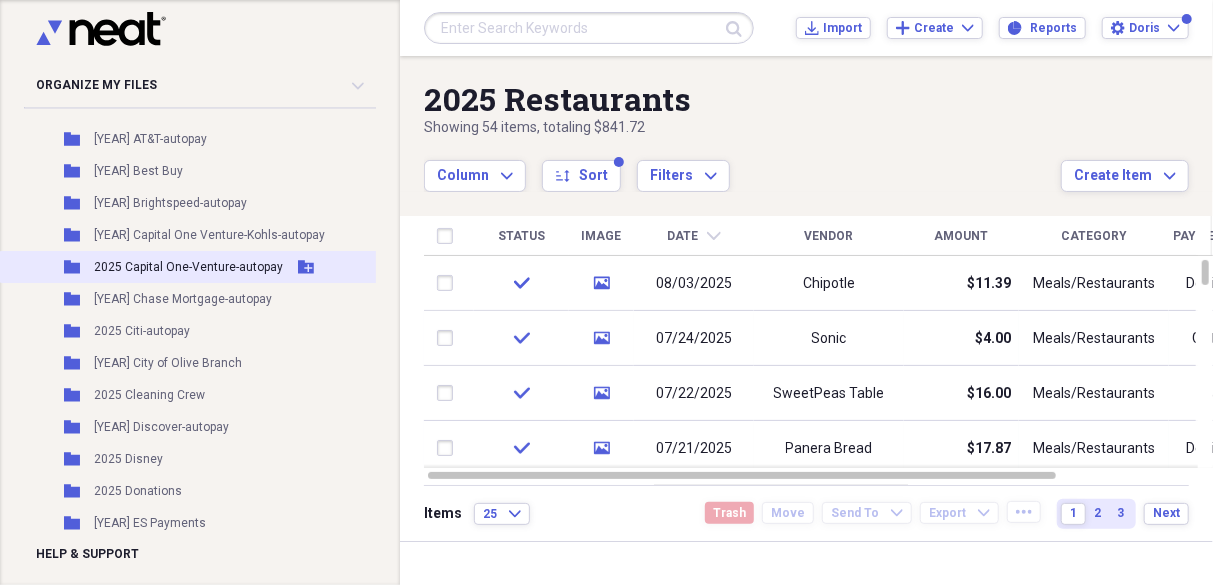 scroll, scrollTop: 400, scrollLeft: 0, axis: vertical 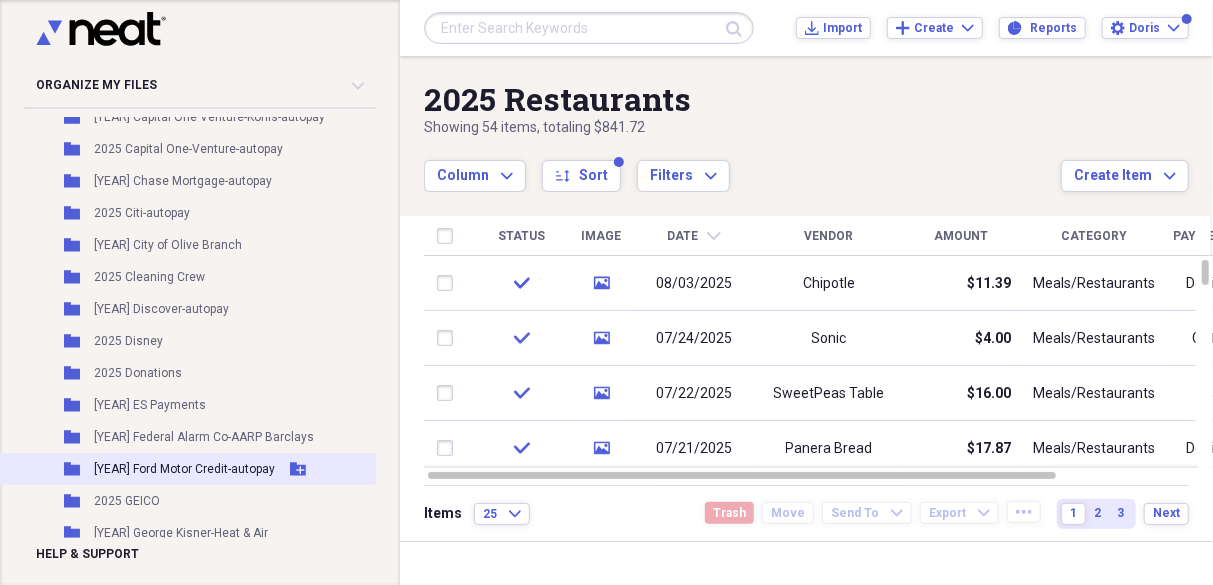 click on "[YEAR] Ford Motor Credit-autopay" at bounding box center (184, 469) 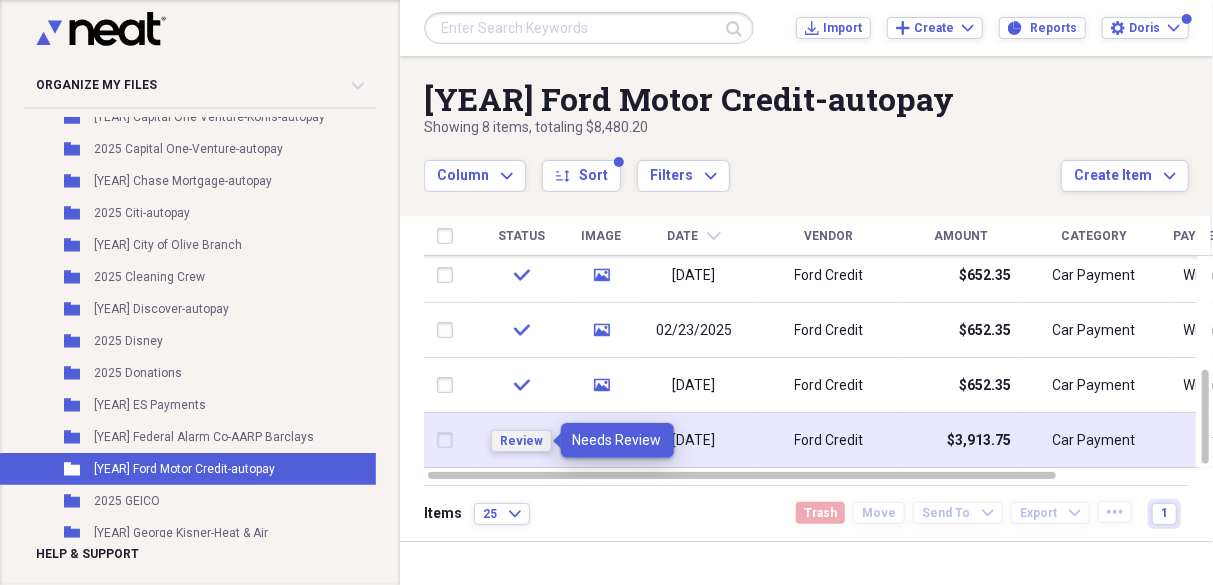 click on "Review" at bounding box center (521, 441) 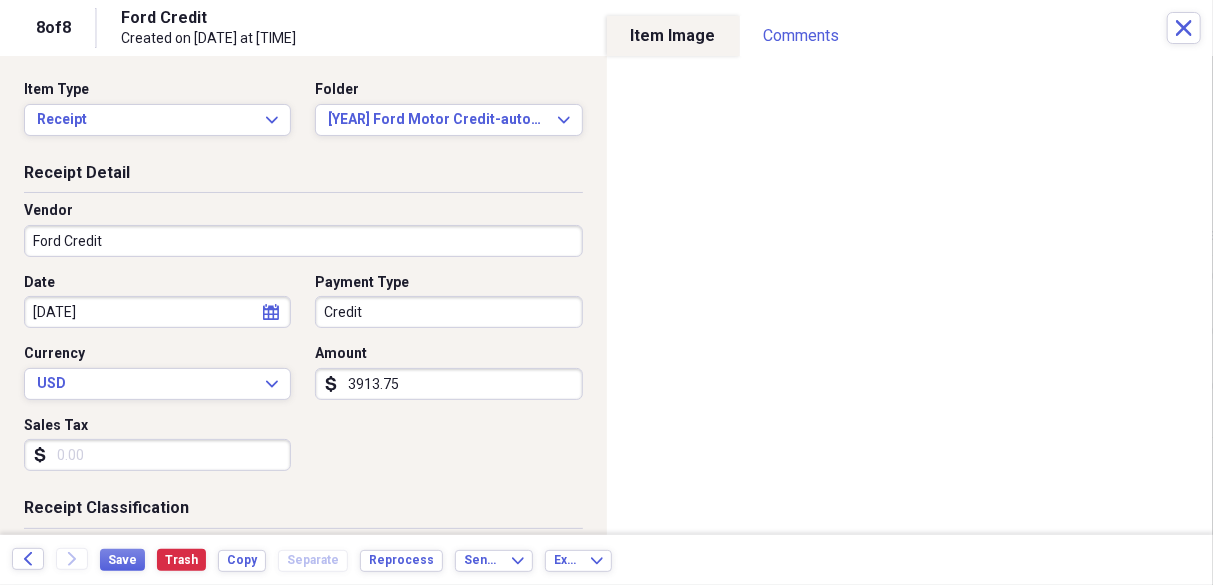 click on "Organize My Files 1 Collapse Unfiled Needs Review 1 Unfiled All Files Unfiled Unfiled Unfiled Saved Reports Collapse My Cabinet Doris' Cabinet Add Folder Expand Folder [YEAR]-Bill's Death Certificate Add Folder Folder [YEAR] Acorn Stairlift Add Folder Folder [YEAR] AARP Barclays-autopay Add Folder Folder [YEAR] AMEX-autopay Add Folder Folder [YEAR] AT&T-autopay Add Folder Folder [YEAR] Best Buy Add Folder Folder [YEAR] Brightspeed-autopay Add Folder Folder [YEAR] Capital One Venture-Kohls-autopay Add Folder Folder [YEAR] Capital One-Venture-autopay Add Folder Folder [YEAR] Chase Mortgage-autopay Add Folder Folder [YEAR] Citi-autopay Add Folder Folder [YEAR] City of Olive Branch Add Folder Folder [YEAR] Cleaning Crew Add Folder Folder [YEAR] Discover-autopay Add Folder Folder [YEAR] Disney Add Folder Folder [YEAR] Donations Add Folder Folder [YEAR] ES Payments Add Folder Folder [YEAR] Federal Alarm Co-AARP Barclays Add Folder Folder [YEAR] Ford Motor Credit-autopay Add Folder Folder [YEAR] GEICO Add Folder Folder [YEAR] George Kisner-Heat & Air Folder" at bounding box center [606, 292] 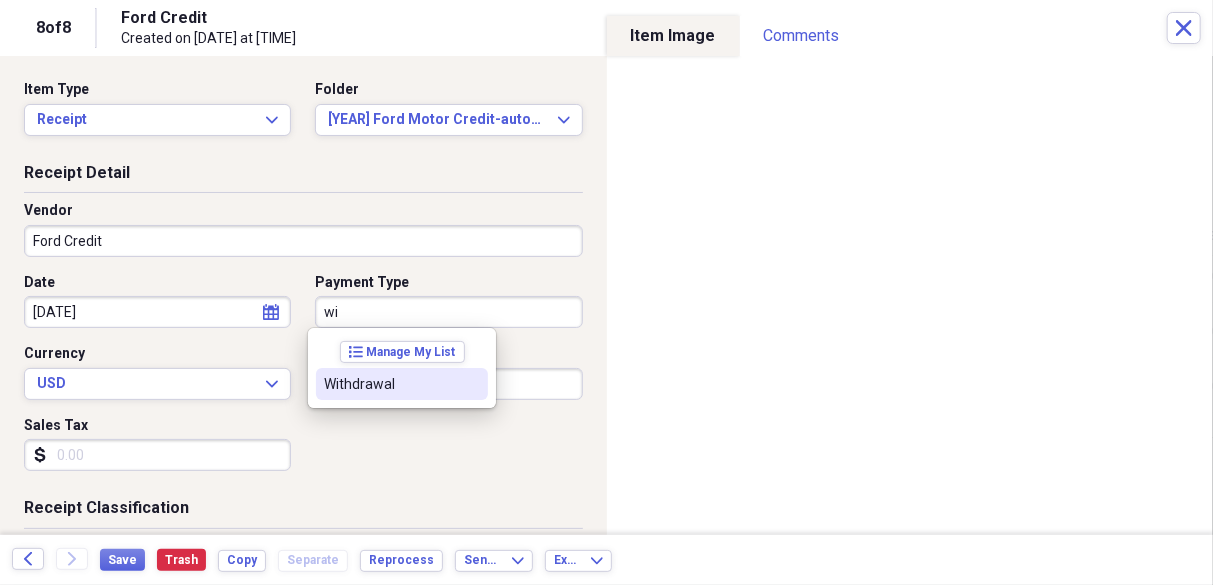 click on "Withdrawal" at bounding box center [390, 384] 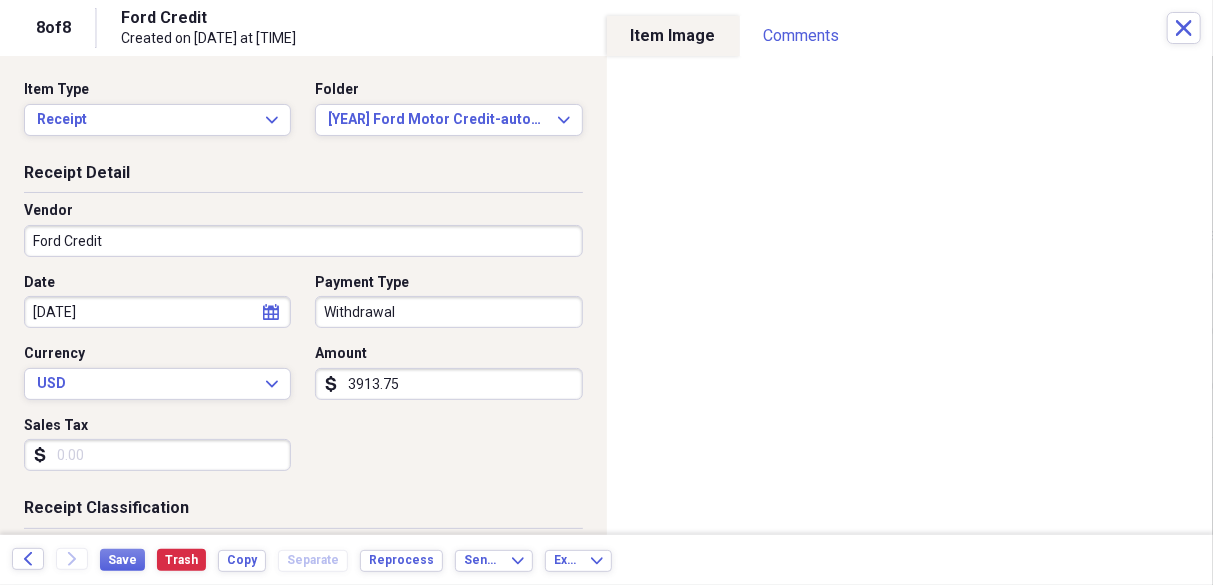 click 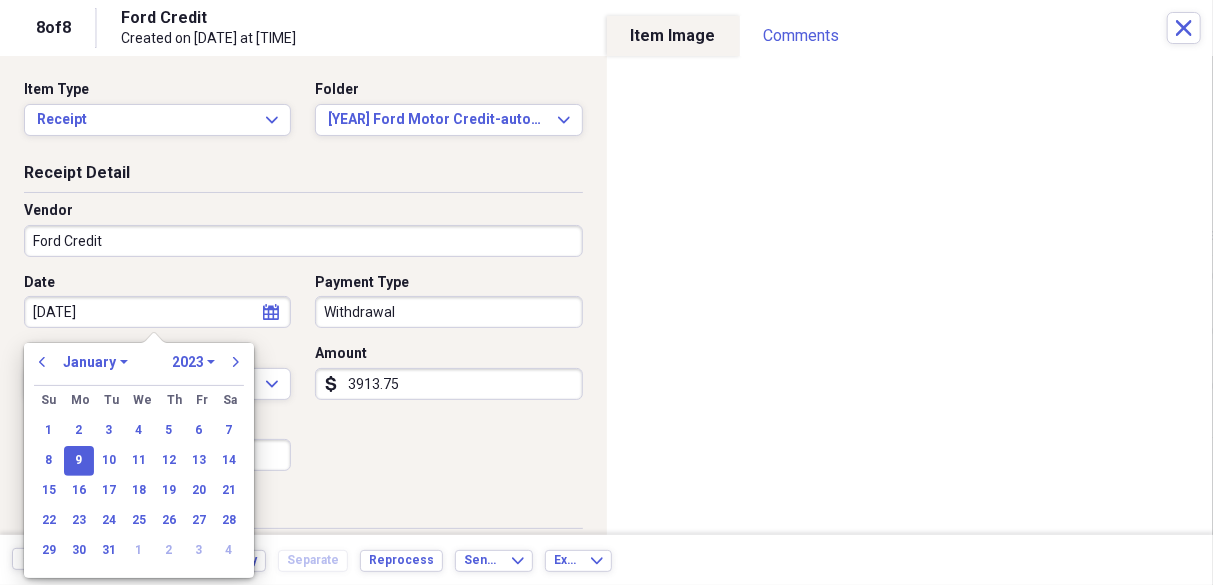 click on "[YEARS]" at bounding box center [193, 362] 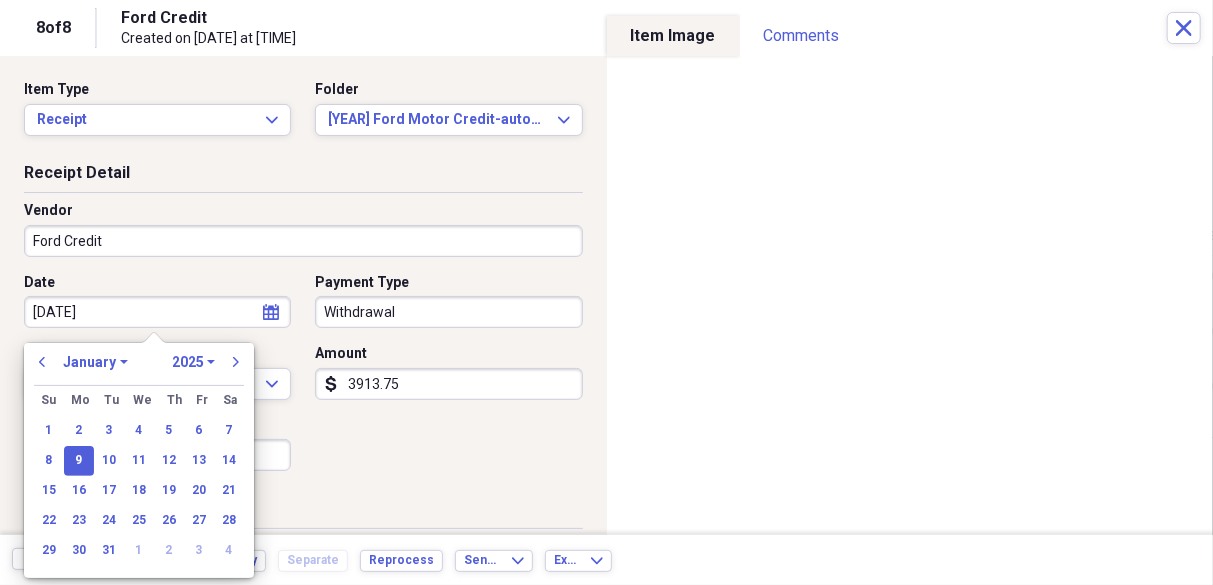 click on "[YEARS]" at bounding box center [193, 362] 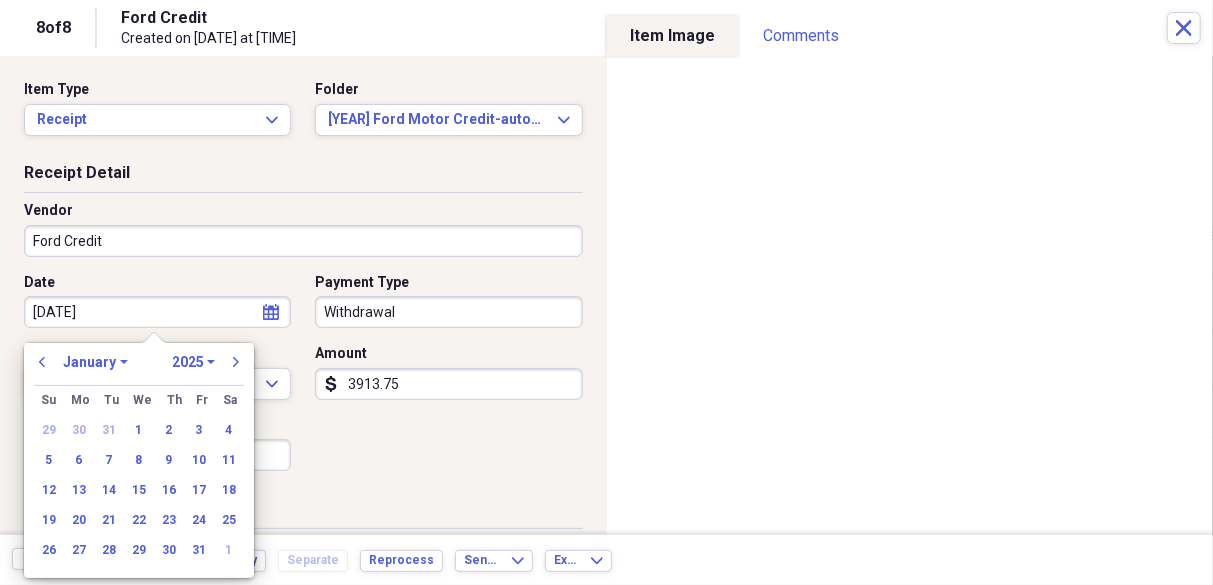 click on "January February March April May June July August September October November December" at bounding box center [95, 362] 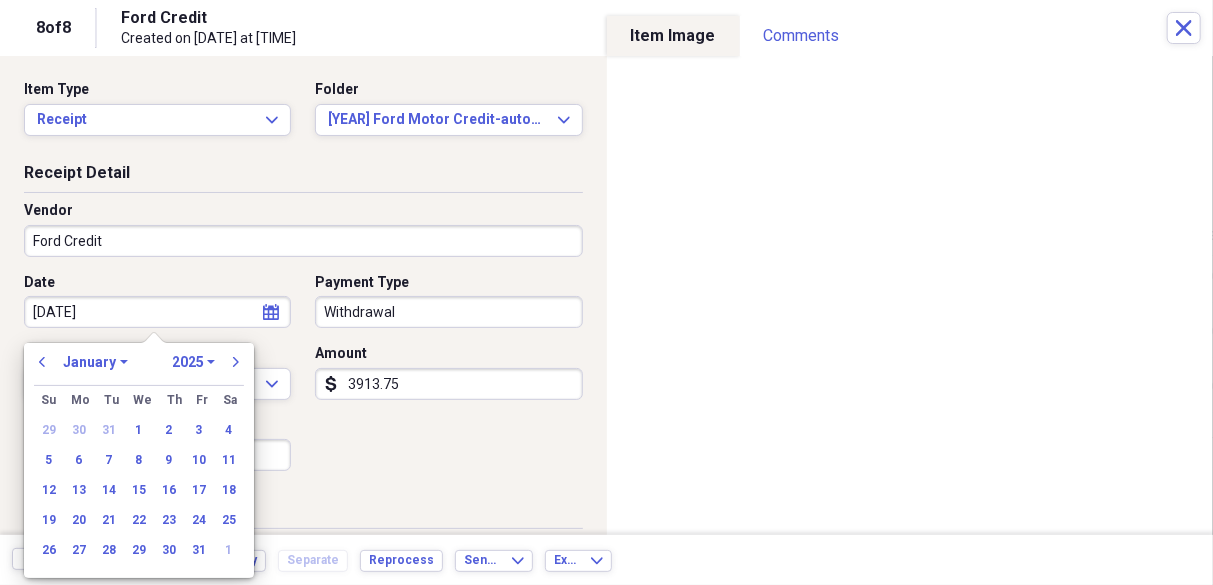 select on "7" 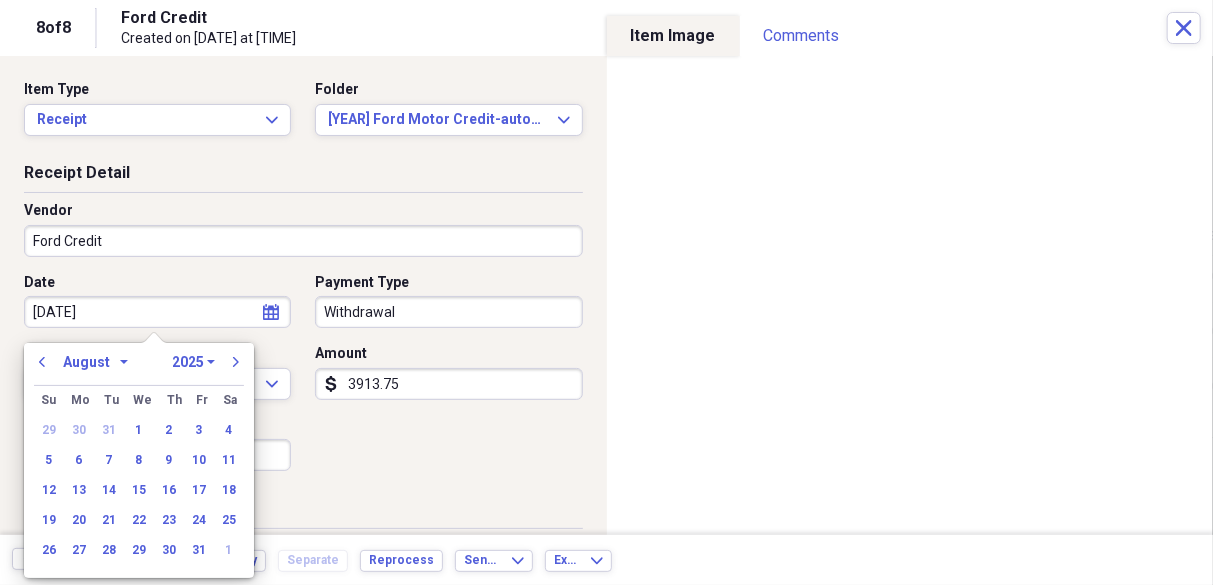click on "January February March April May June July August September October November December" at bounding box center (95, 362) 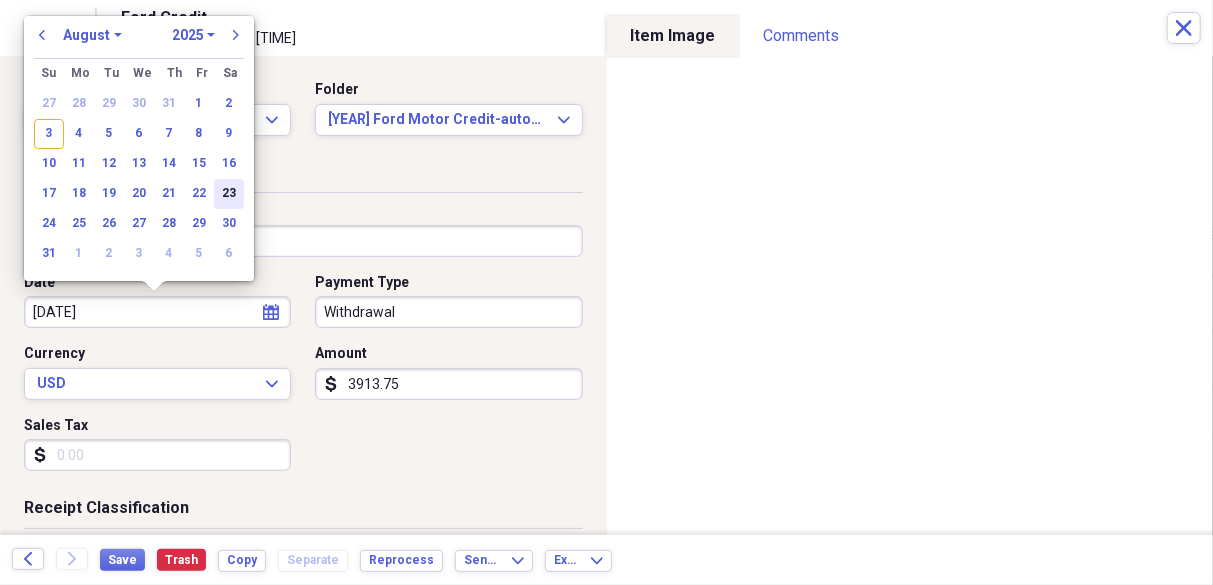 click on "23" at bounding box center (229, 194) 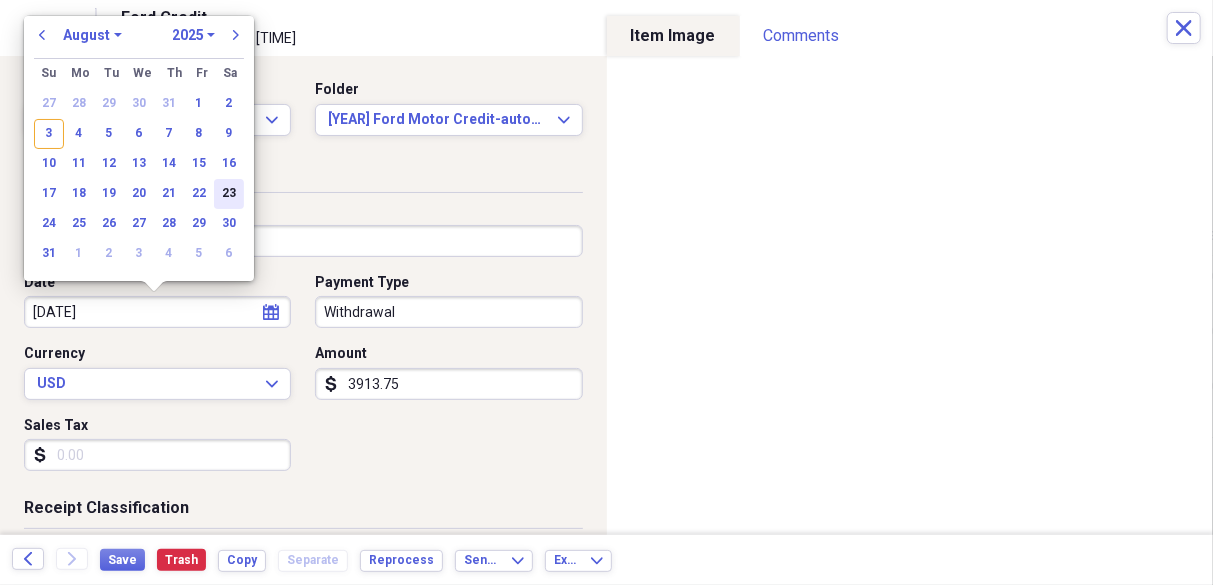 type on "[DATE]" 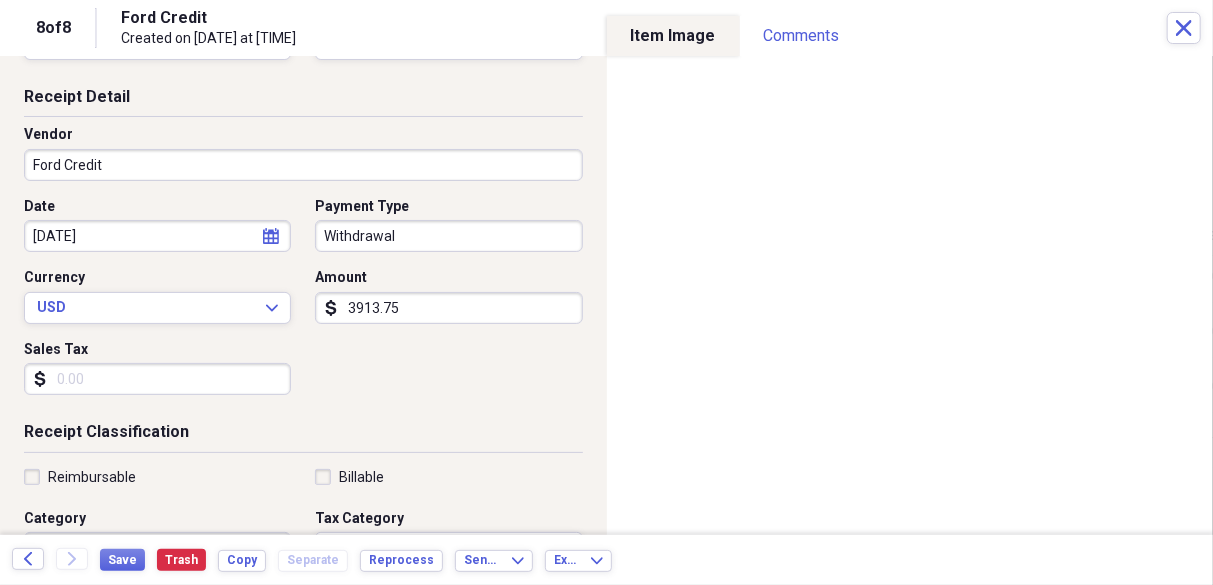 scroll, scrollTop: 200, scrollLeft: 0, axis: vertical 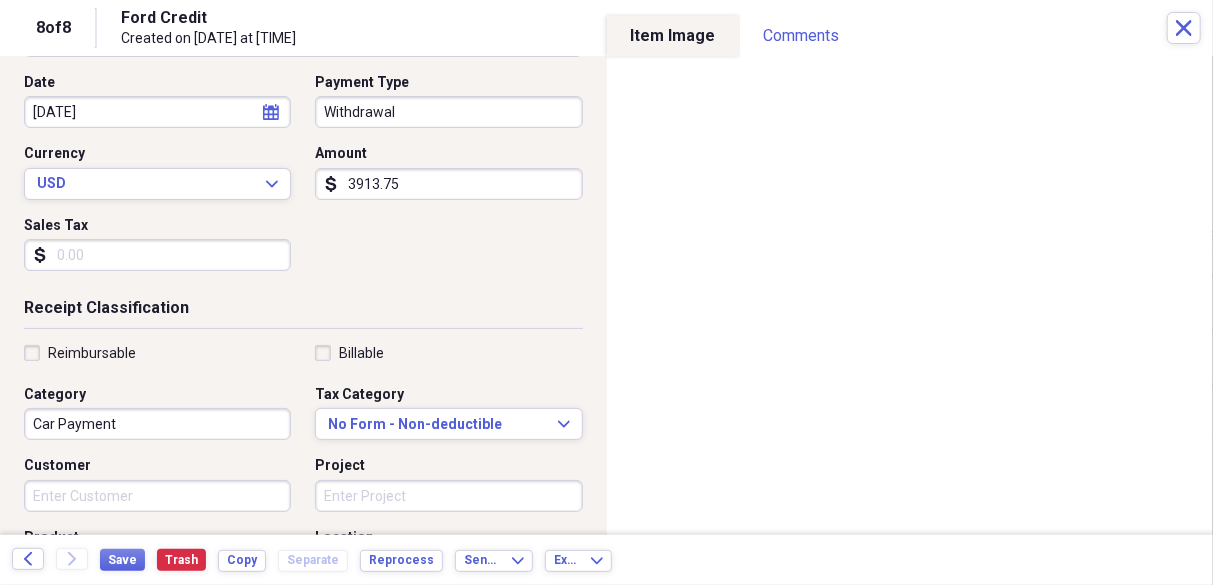 click on "3913.75" at bounding box center (448, 184) 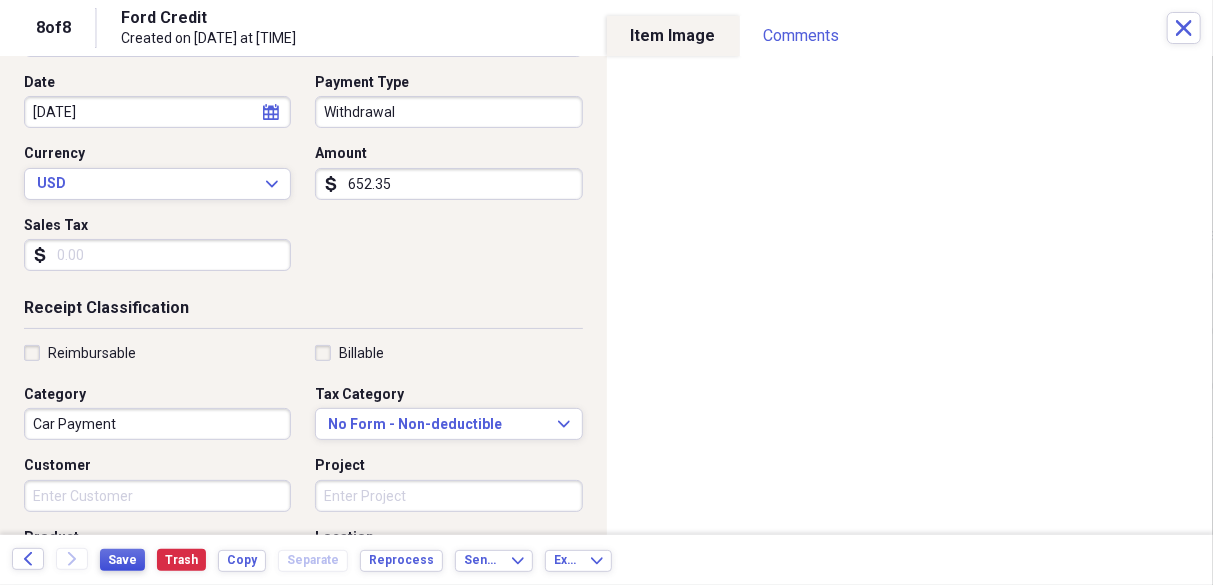type on "652.35" 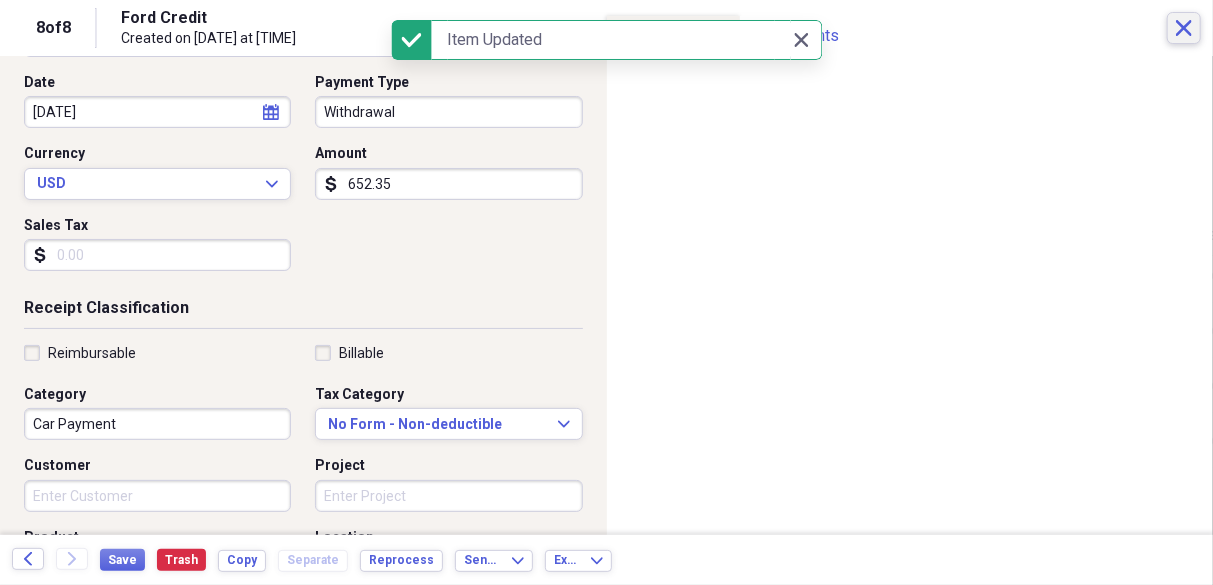 click on "Close" at bounding box center [1184, 28] 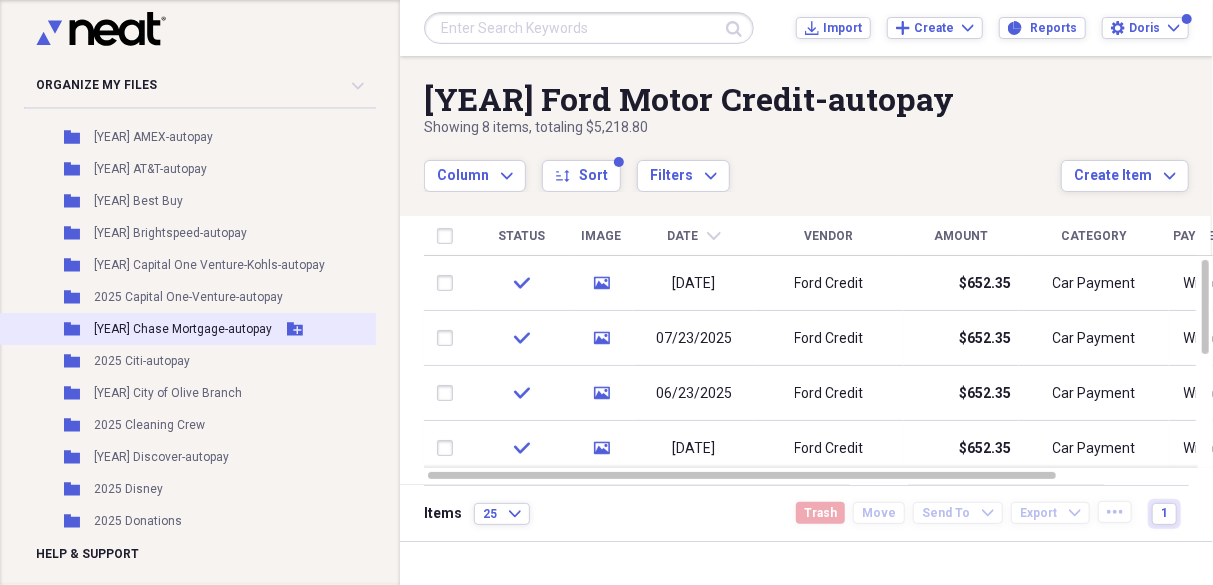 scroll, scrollTop: 0, scrollLeft: 0, axis: both 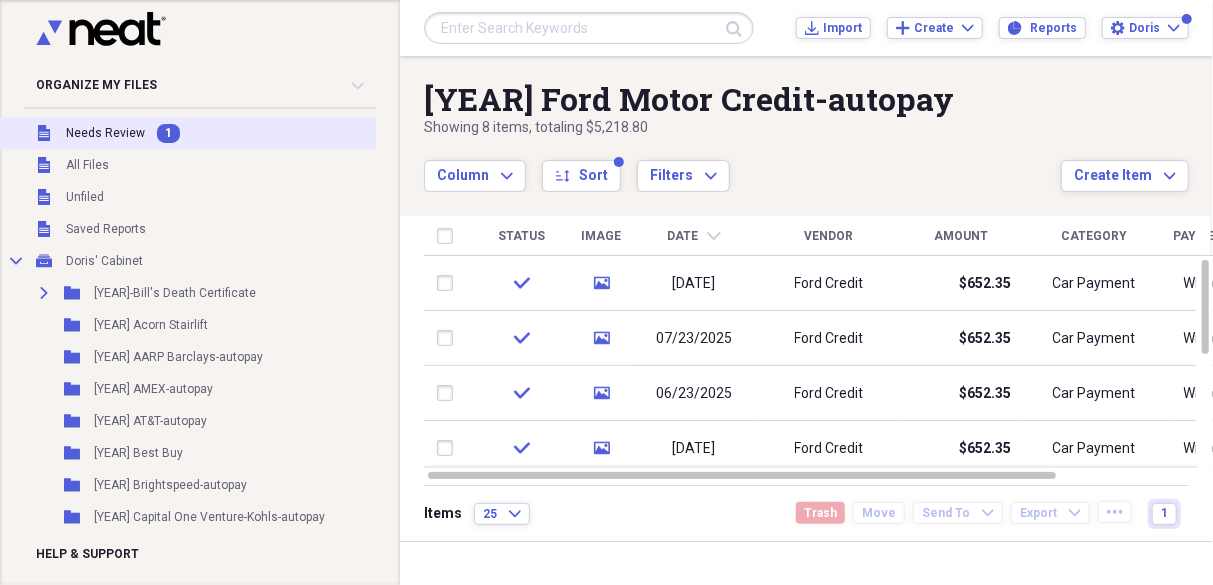 click on "Unfiled Needs Review 1" at bounding box center [193, 133] 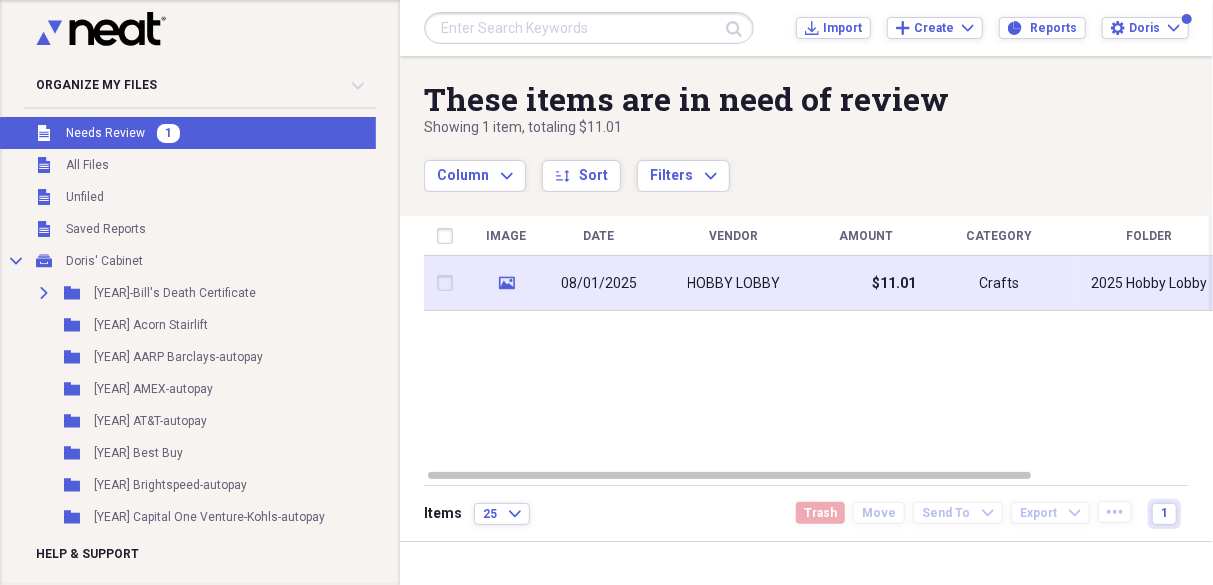 click at bounding box center (449, 283) 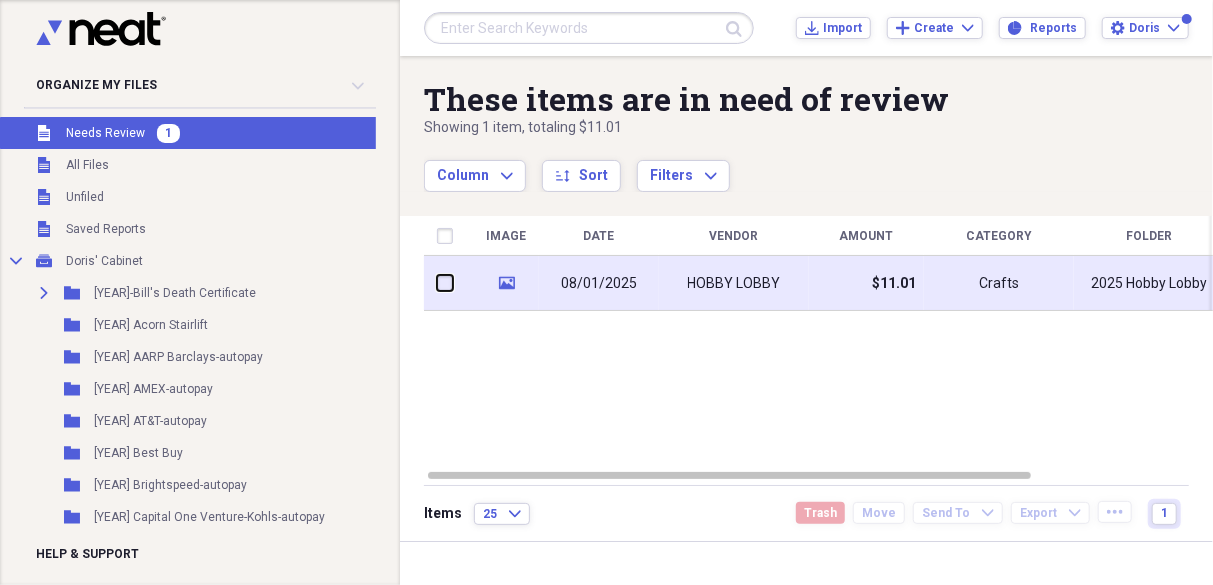 click at bounding box center [437, 283] 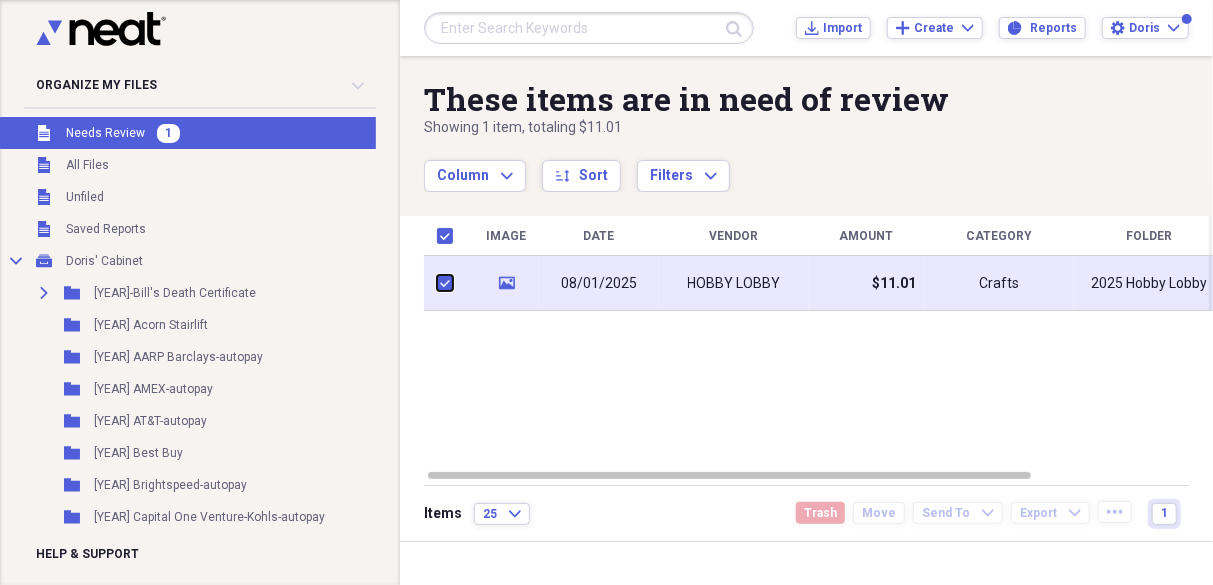 checkbox on "true" 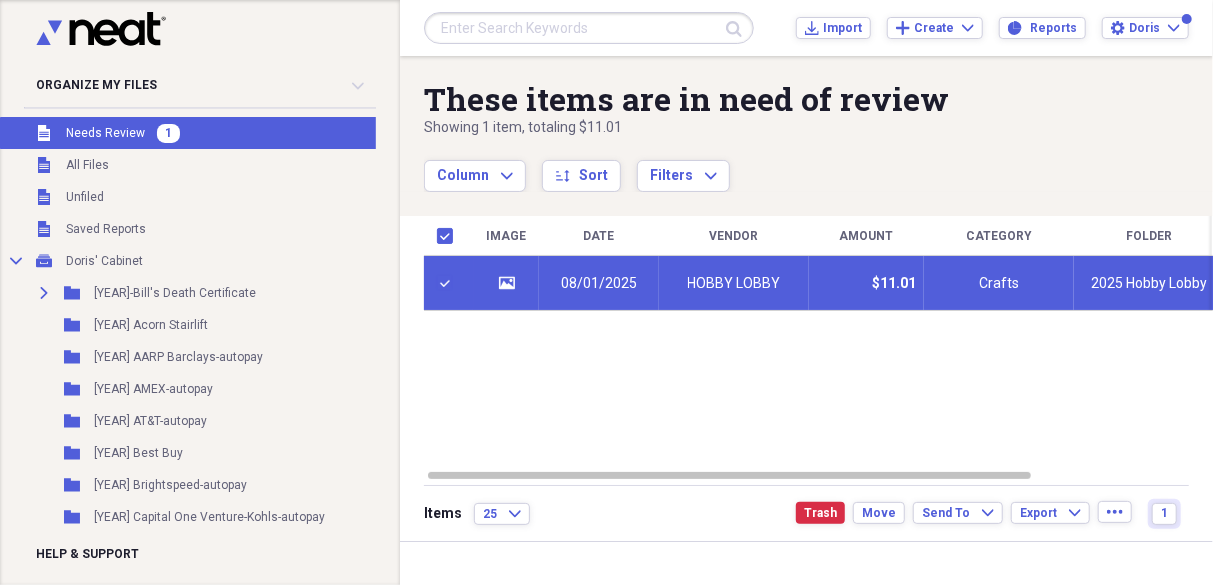 click on "08/01/2025" at bounding box center (599, 284) 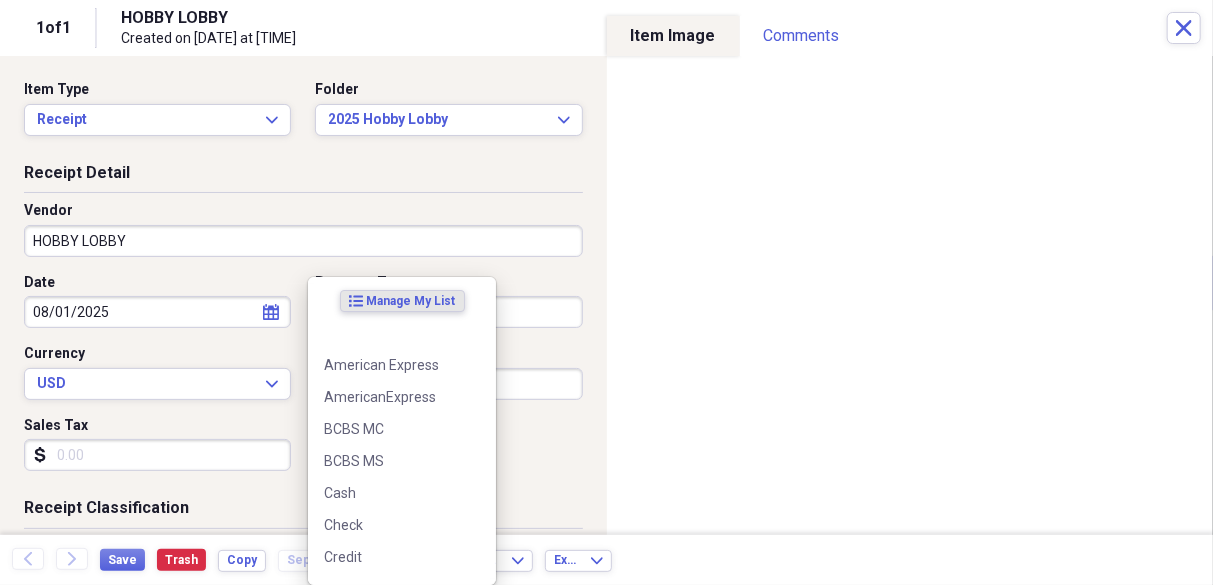 click on "Organize My Files Collapse Unfiled Needs Review Unfiled All Files Unfiled Unfiled Unfiled Saved Reports Collapse My Cabinet Doris' Cabinet Add Folder Expand Folder [YEAR]-Bill's Death Certificate Add Folder Folder [YEAR] Acorn Stairlift Add Folder Folder [YEAR] AARP Barclays-autopay Add Folder Folder [YEAR] AMEX-autopay Add Folder Folder [YEAR] AT&T-autopay Add Folder Folder [YEAR] Best Buy Add Folder Folder [YEAR] Brightspeed-autopay Add Folder Folder [YEAR] Capital One Venture-Kohls-autopay Add Folder Folder [YEAR] Capital One-Venture-autopay Add Folder Folder [YEAR] Chase Mortgage-autopay Add Folder Folder [YEAR] Citi-autopay Add Folder Folder [YEAR] City of Olive Branch Add Folder Folder [YEAR] Cleaning Crew Add Folder Folder [YEAR] Discover-autopay Add Folder Folder [YEAR] Disney Add Folder Folder [YEAR] Donations Add Folder Folder [YEAR] ES Payments Add Folder Folder [YEAR] Federal Alarm Co-AARP Barclays Add Folder Folder [YEAR] Ford Motor Credit-autopay Add Folder Folder [YEAR] GEICO Add Folder Folder [YEAR] George Kisner-Heat & Air Add Folder" at bounding box center (606, 292) 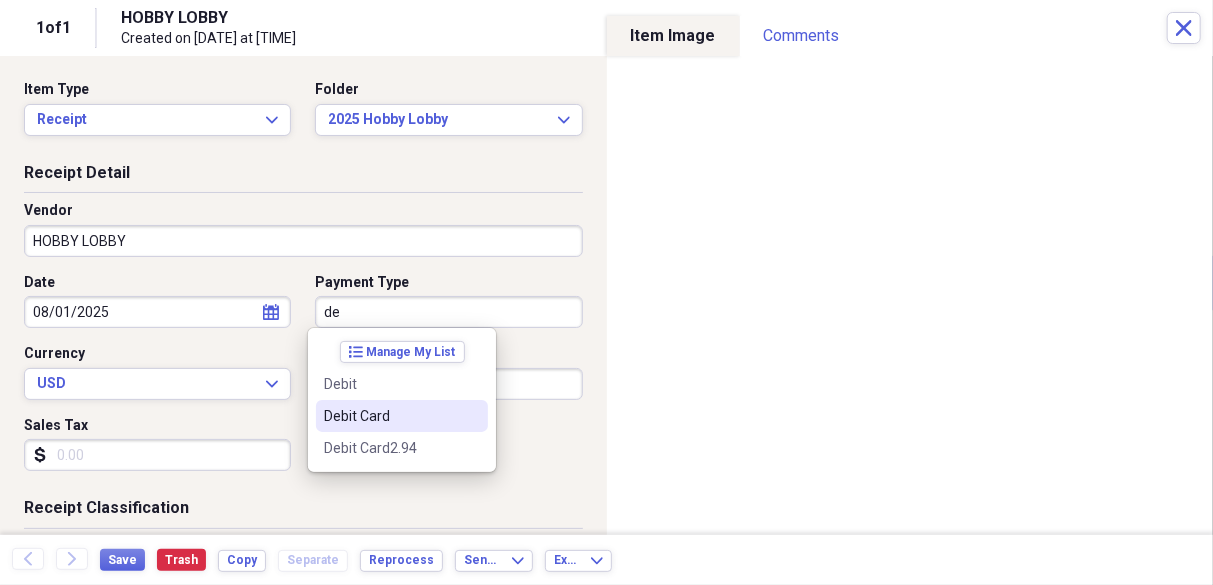 click on "Debit Card" at bounding box center (390, 416) 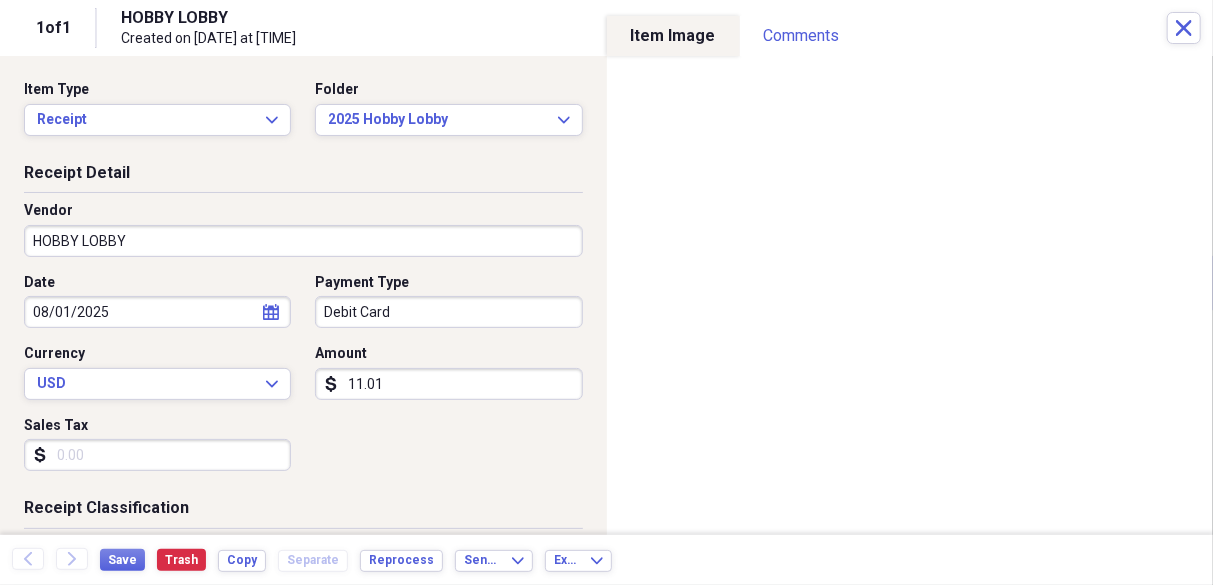 click on "Sales Tax" at bounding box center (157, 455) 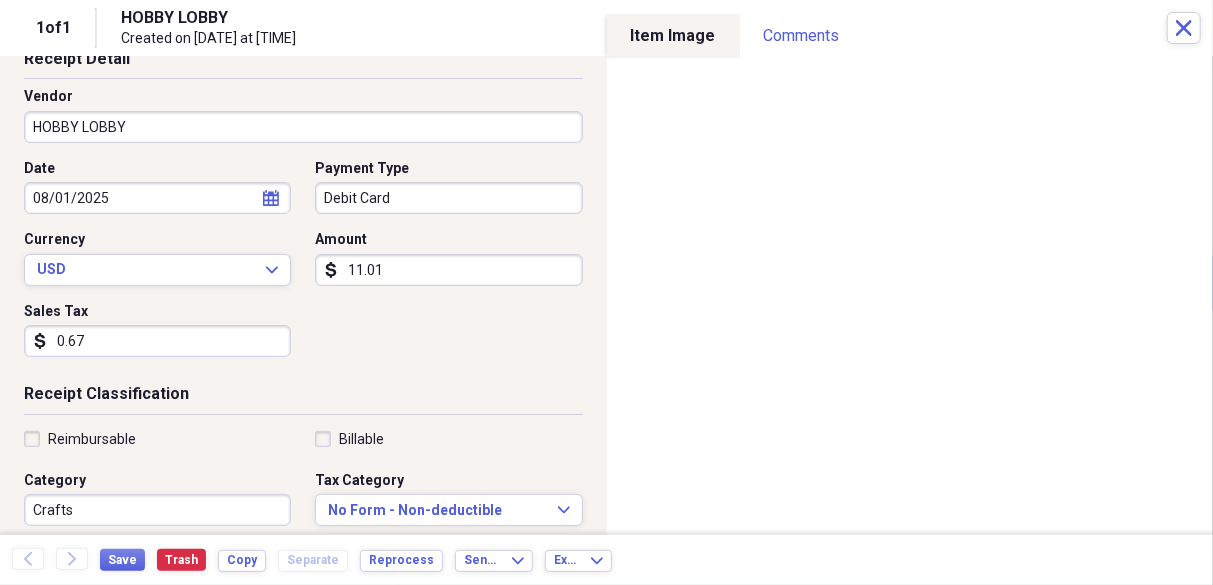 scroll, scrollTop: 200, scrollLeft: 0, axis: vertical 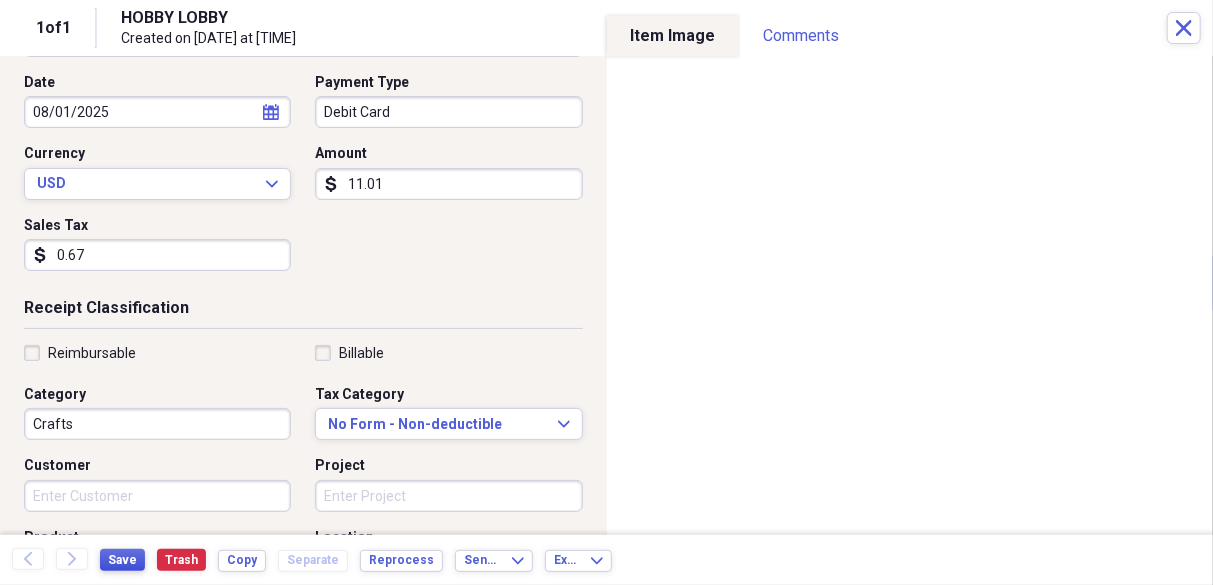 type on "0.67" 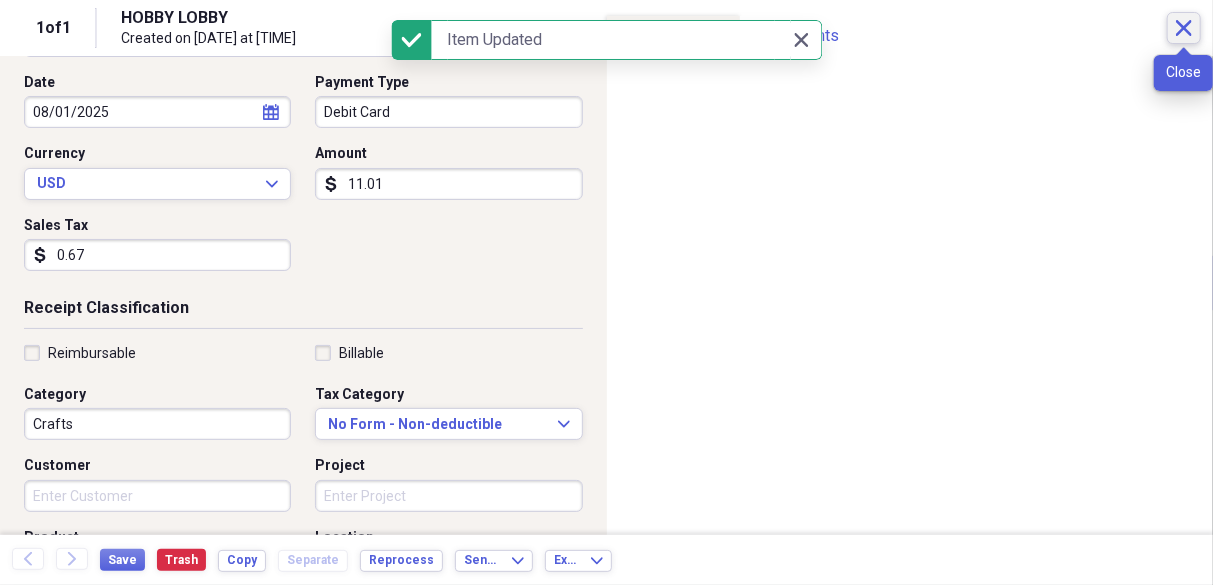 click on "Close" 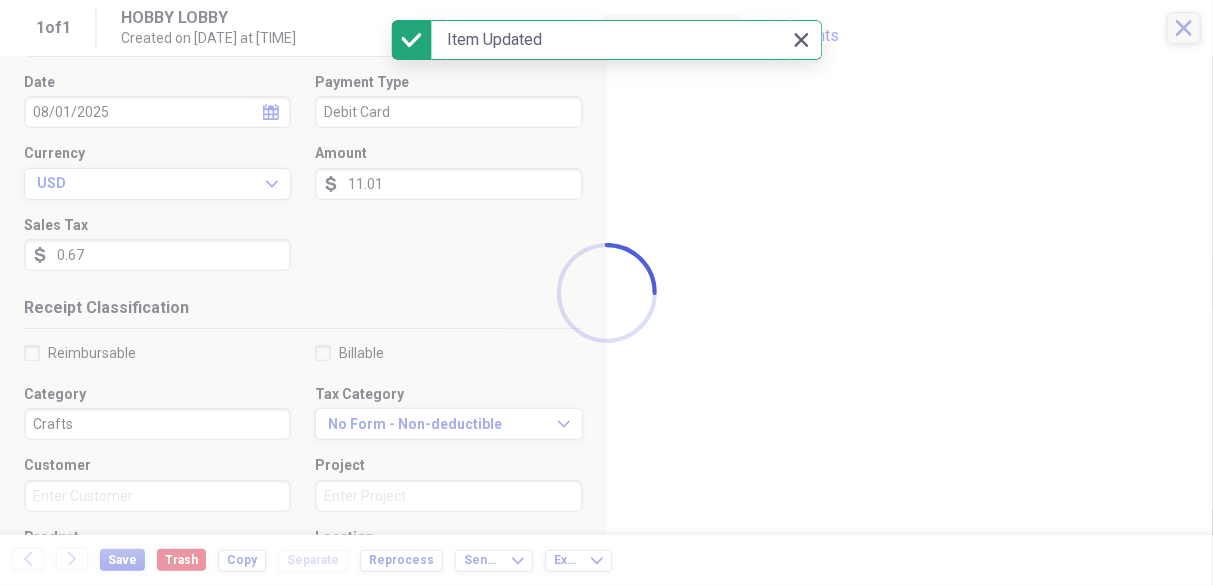 checkbox on "false" 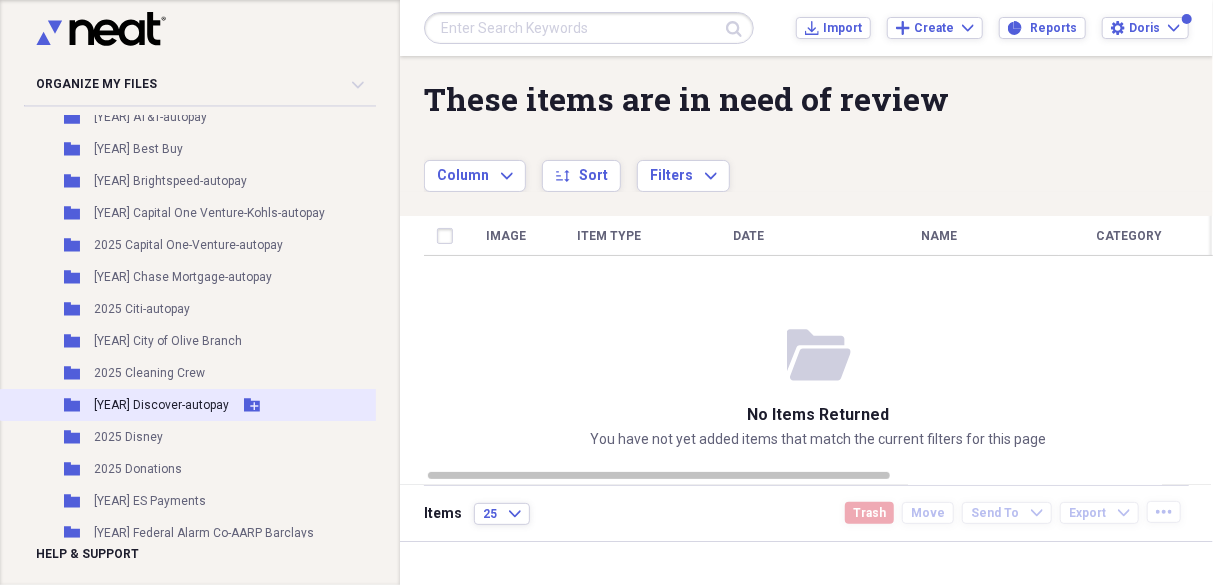 scroll, scrollTop: 500, scrollLeft: 0, axis: vertical 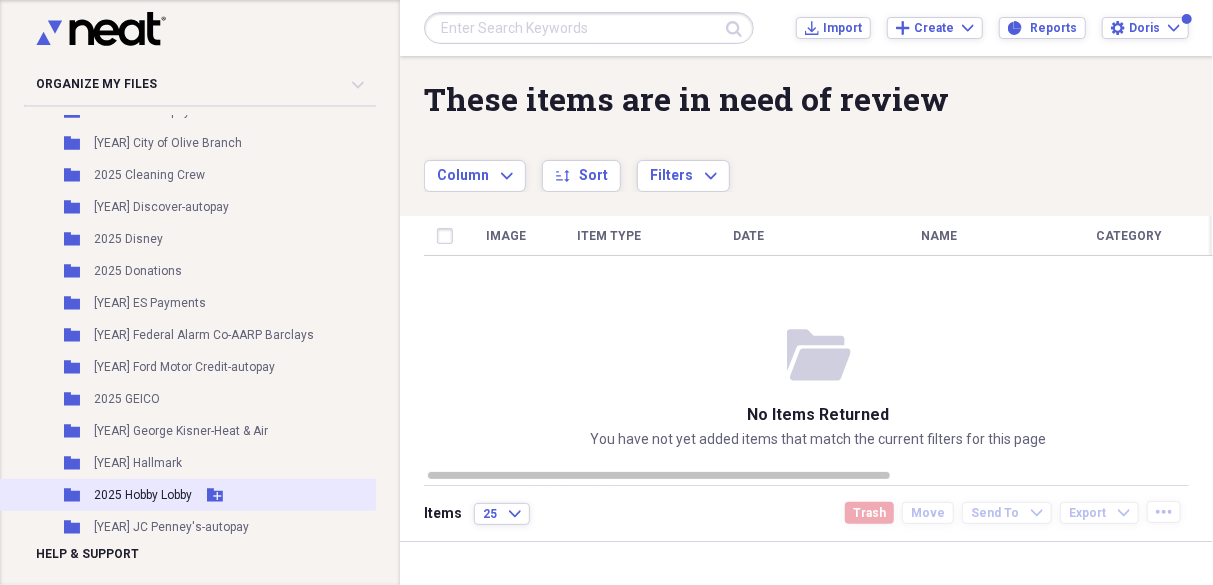 drag, startPoint x: 136, startPoint y: 495, endPoint x: 148, endPoint y: 489, distance: 13.416408 